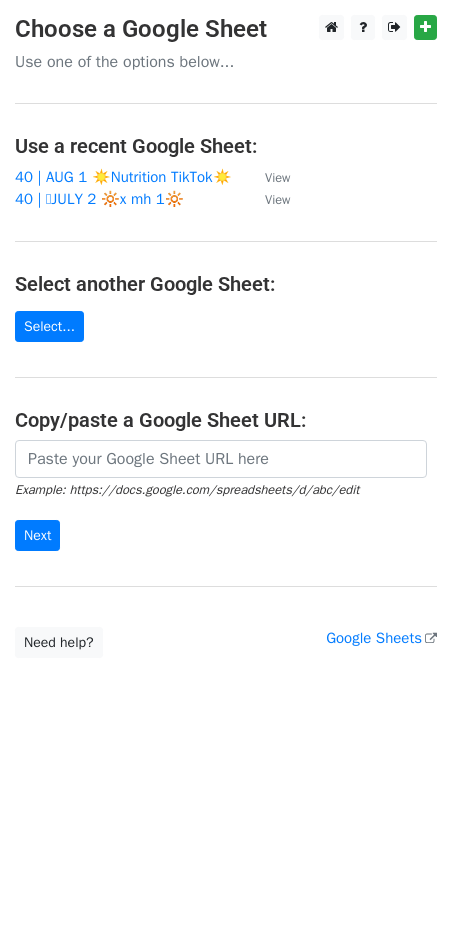 scroll, scrollTop: 0, scrollLeft: 0, axis: both 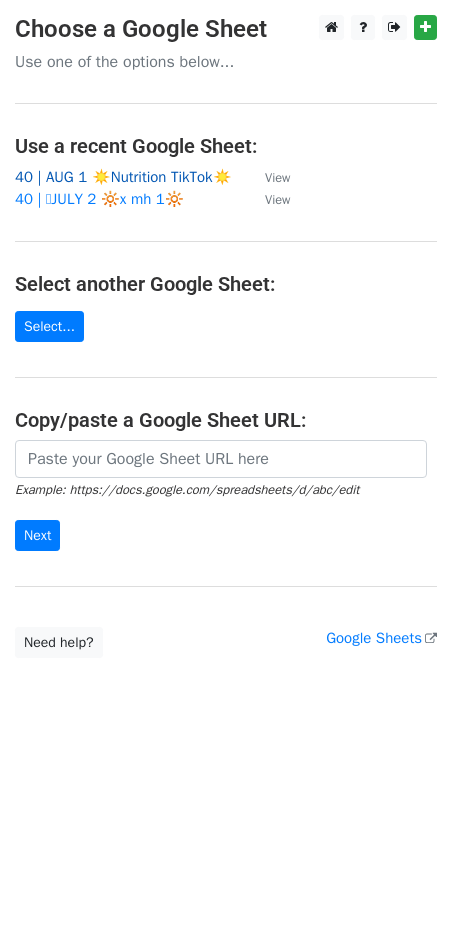 click on "40 | AUG 1 ☀️Nutrition TikTok☀️" at bounding box center (123, 177) 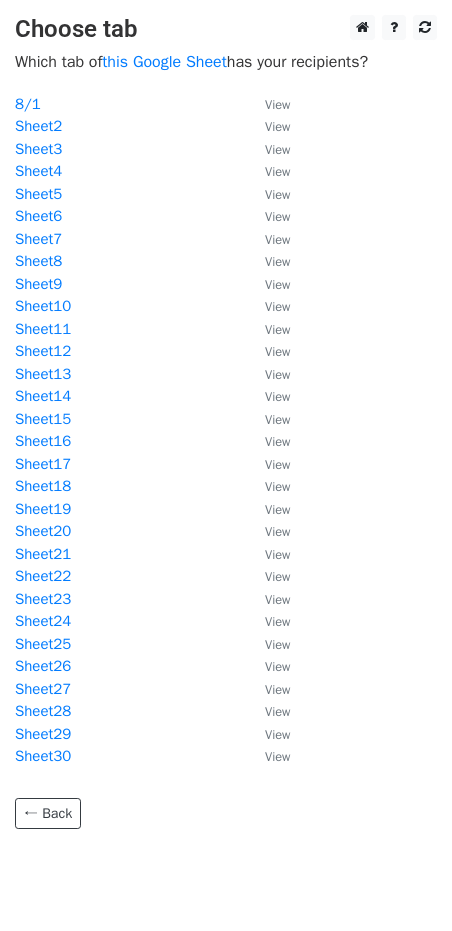 scroll, scrollTop: 0, scrollLeft: 0, axis: both 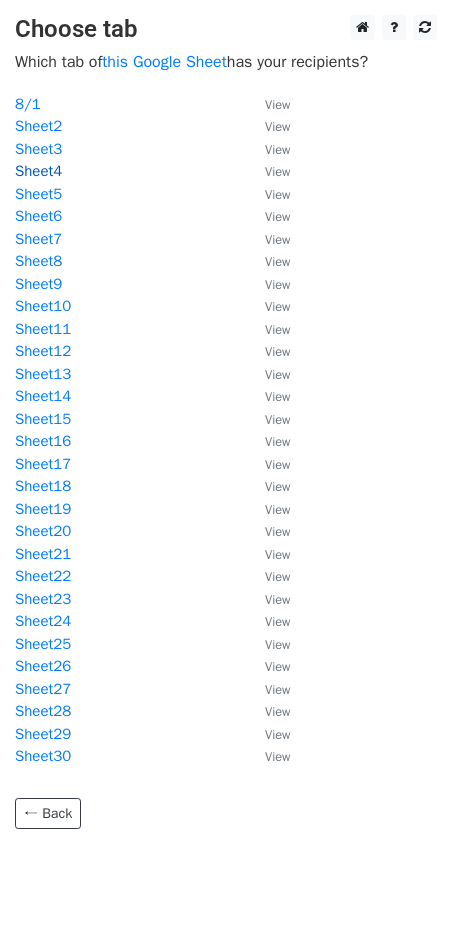 click on "Sheet4" at bounding box center [38, 171] 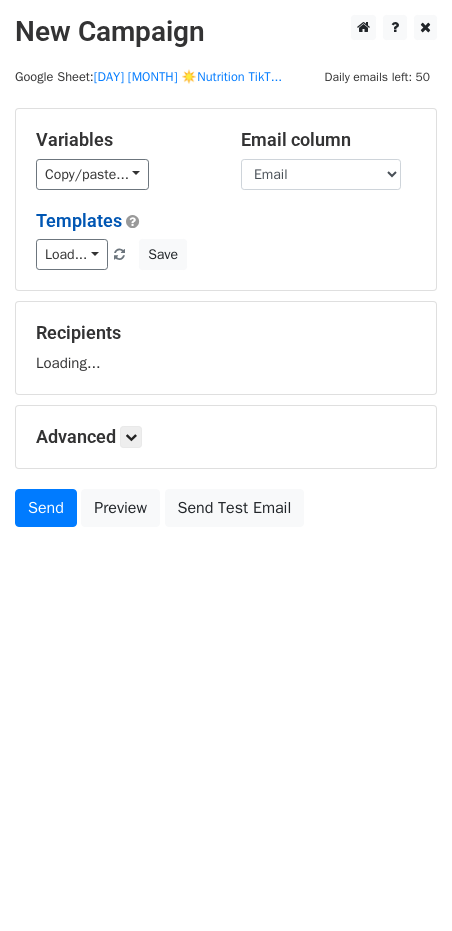 scroll, scrollTop: 0, scrollLeft: 0, axis: both 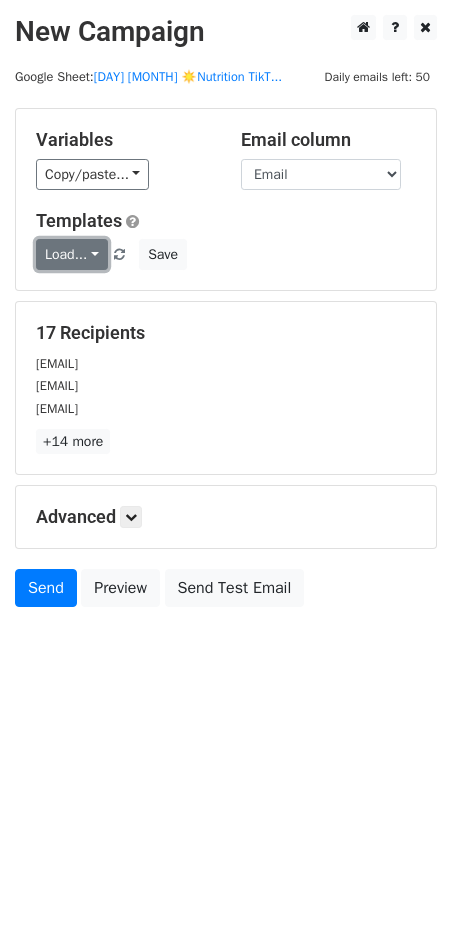 click on "Load..." at bounding box center (72, 254) 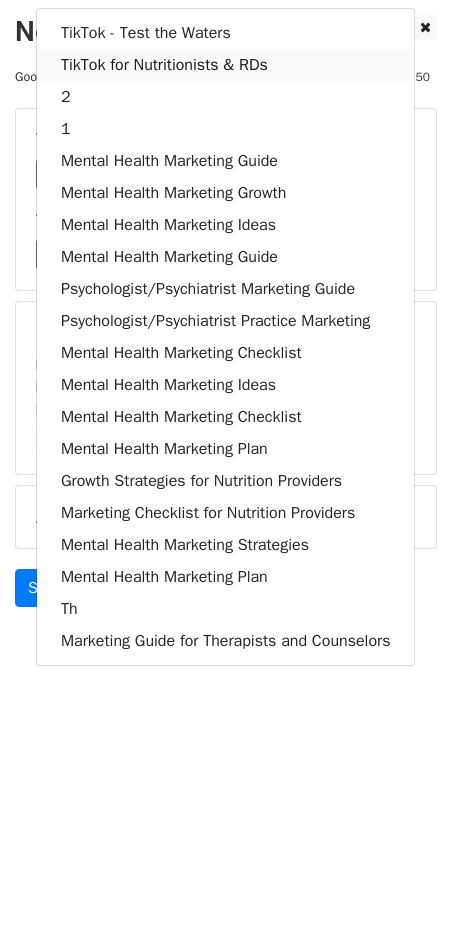 click on "TikTok for Nutritionists & RDs" at bounding box center [225, 65] 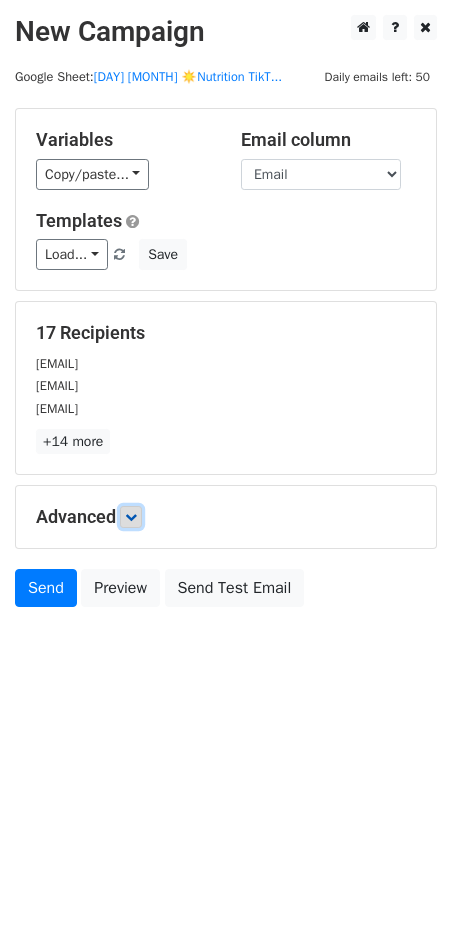 click at bounding box center [131, 517] 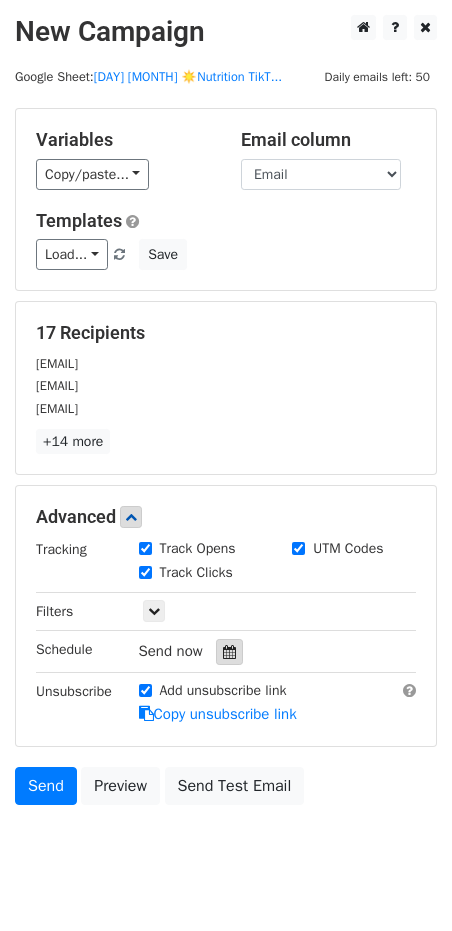 click at bounding box center [229, 652] 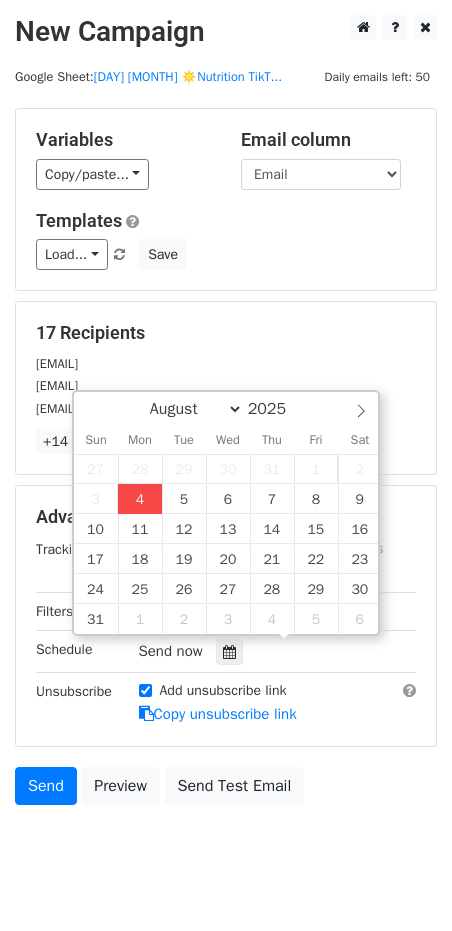 type on "2025-08-04 17:02" 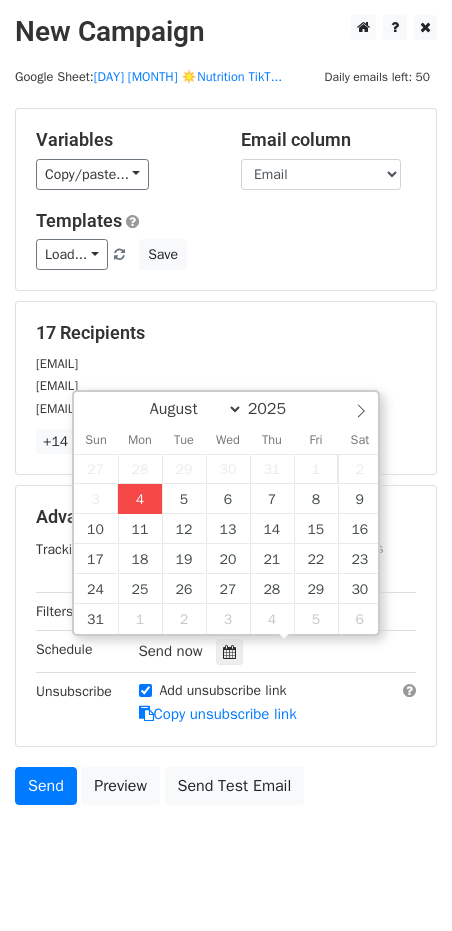 type on "05" 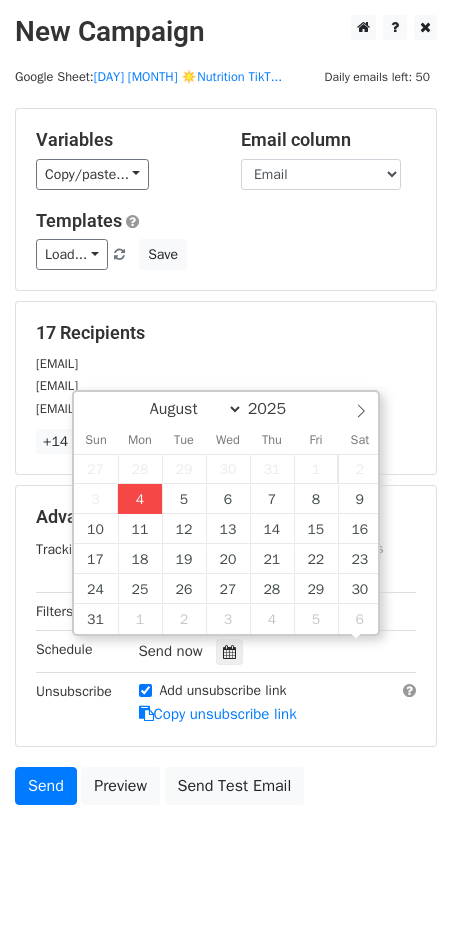 scroll, scrollTop: 0, scrollLeft: 0, axis: both 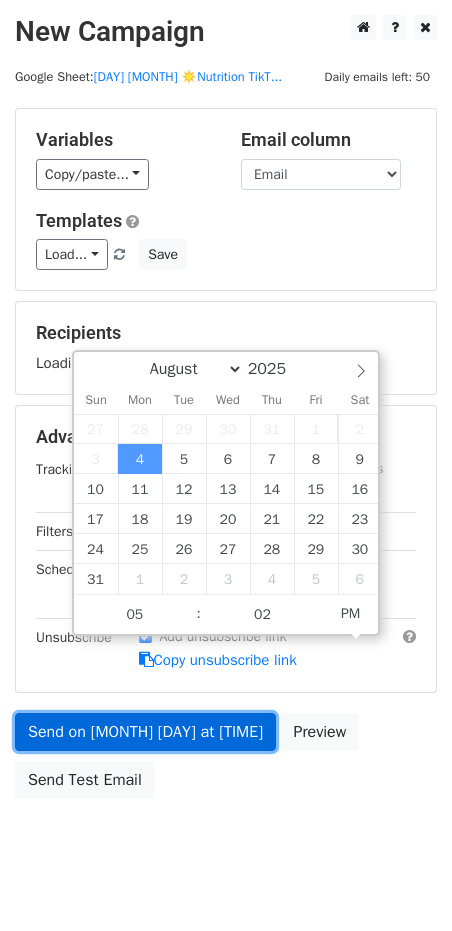 click on "Send on Aug 4 at 5:02pm" at bounding box center (145, 732) 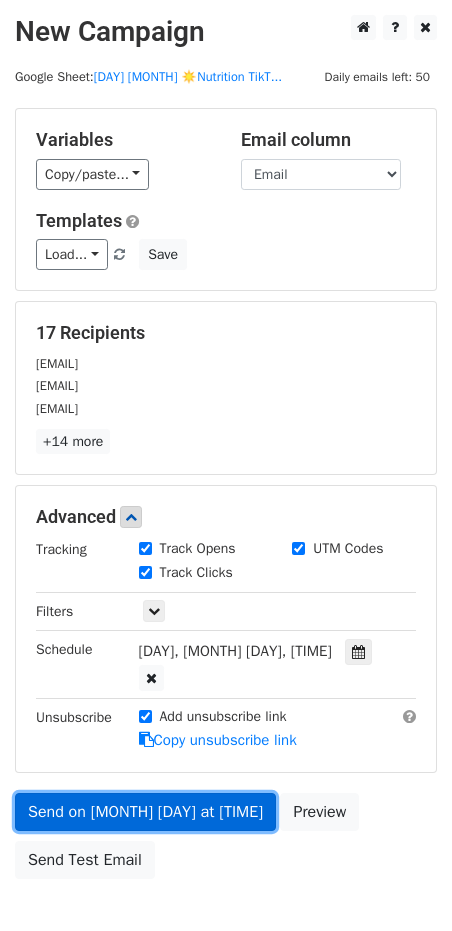 click on "Send on Aug 4 at 5:02pm" at bounding box center (145, 812) 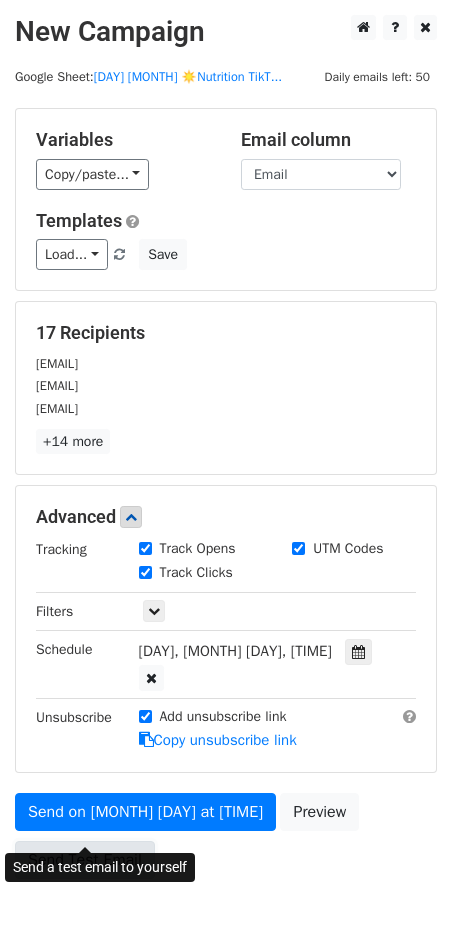 click on "Send Test Email" at bounding box center [85, 860] 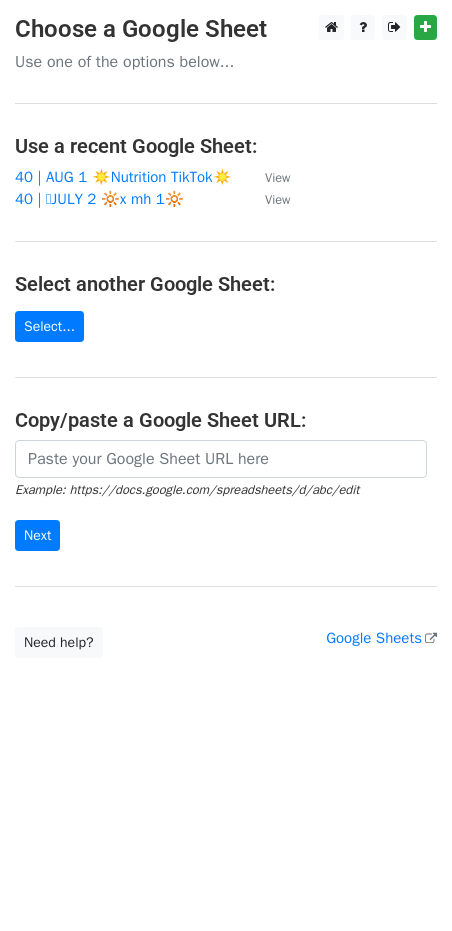 scroll, scrollTop: 0, scrollLeft: 0, axis: both 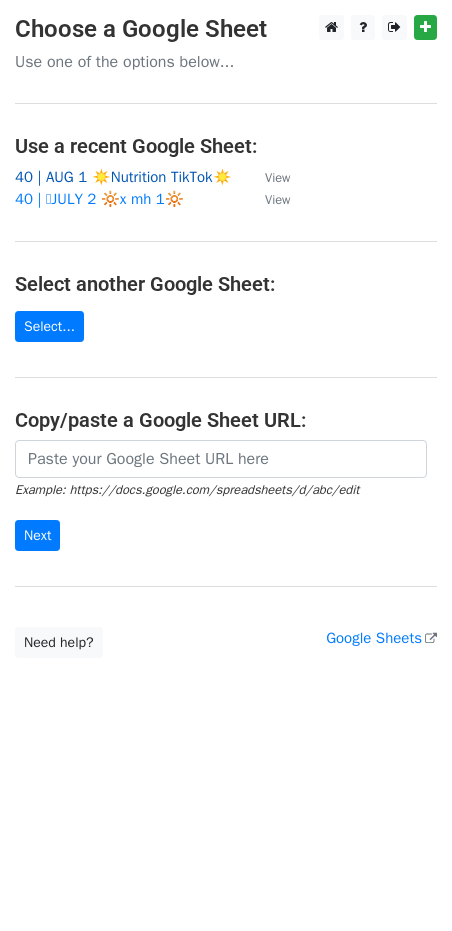click on "40 | AUG 1 ☀️Nutrition TikTok☀️" at bounding box center (123, 177) 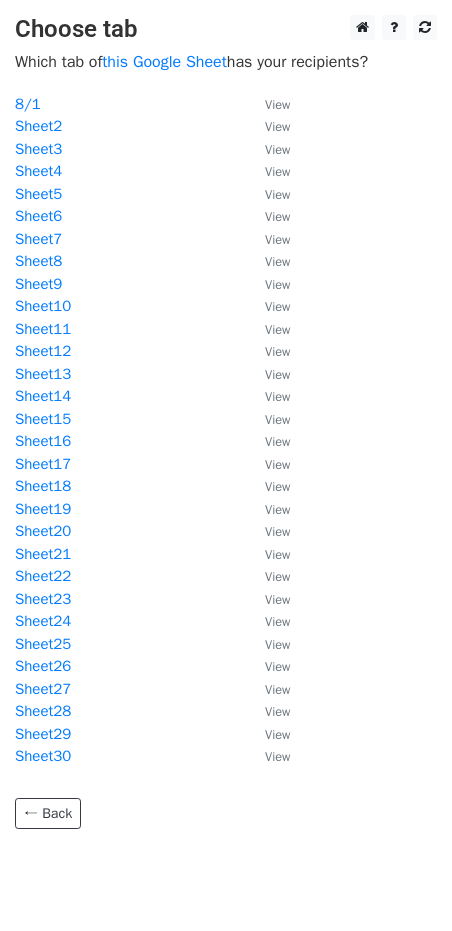 scroll, scrollTop: 0, scrollLeft: 0, axis: both 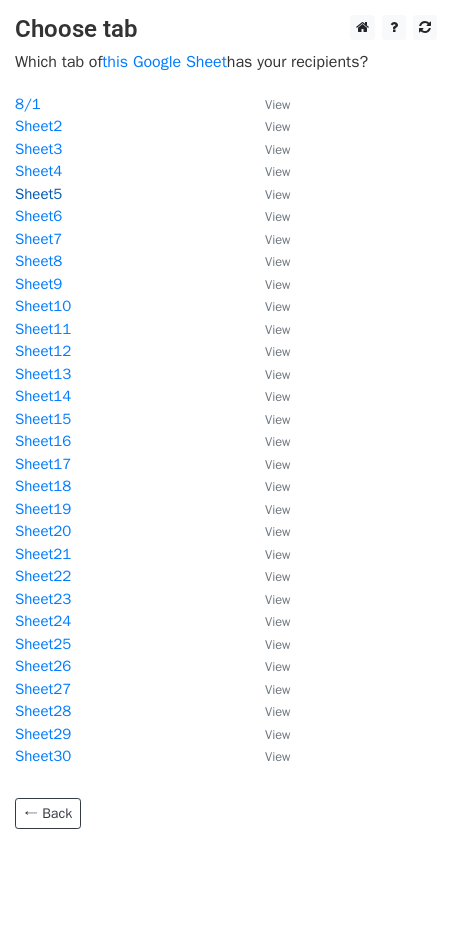 click on "Sheet5" at bounding box center (38, 194) 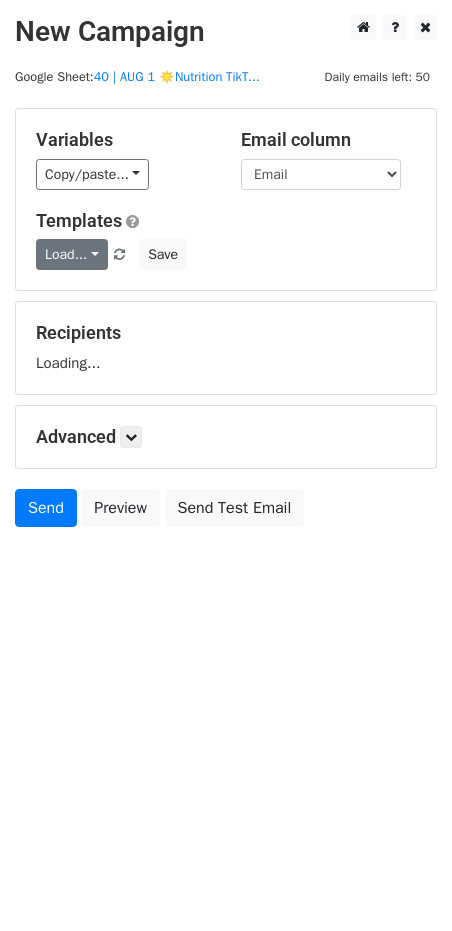 scroll, scrollTop: 0, scrollLeft: 0, axis: both 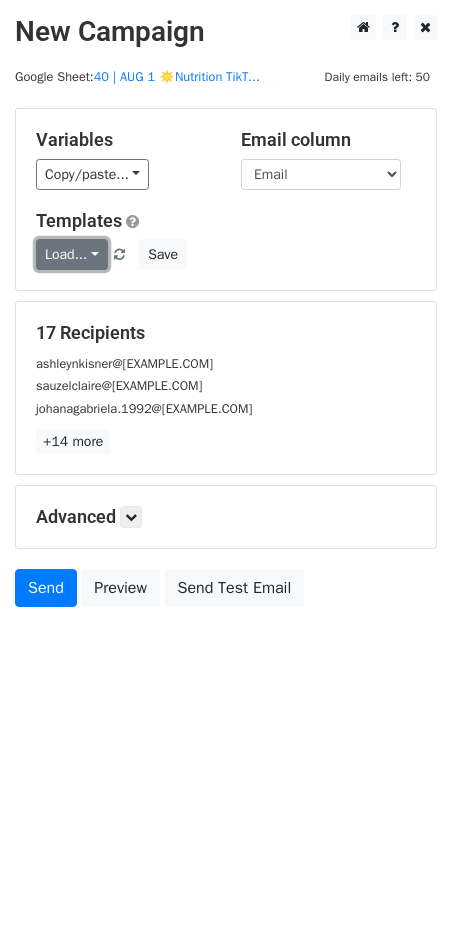 click on "Load..." at bounding box center (72, 254) 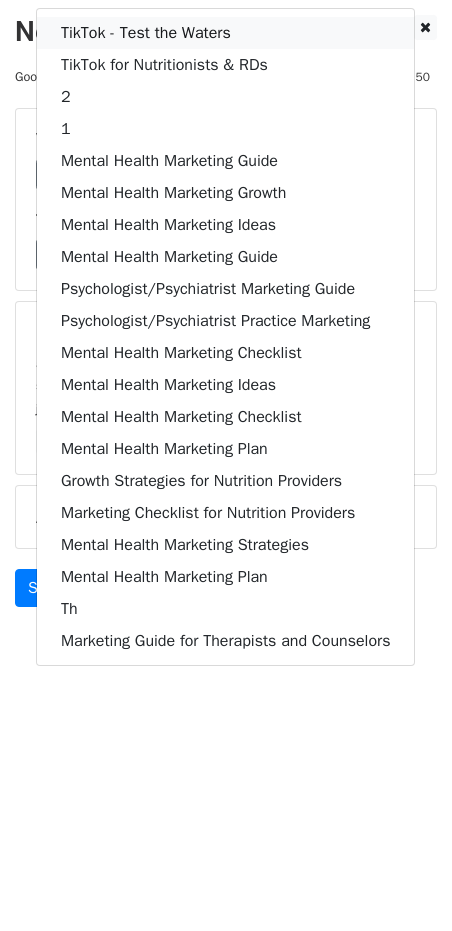 click on "TikTok - Test the Waters" at bounding box center [225, 33] 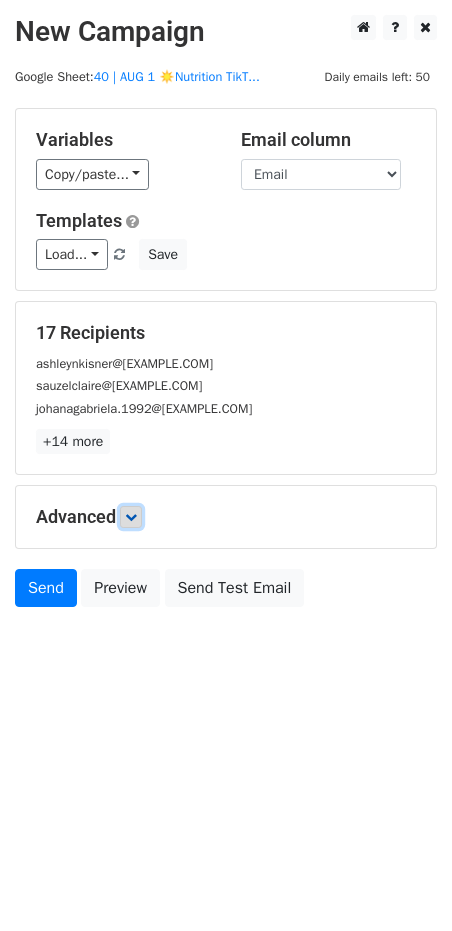 click at bounding box center (131, 517) 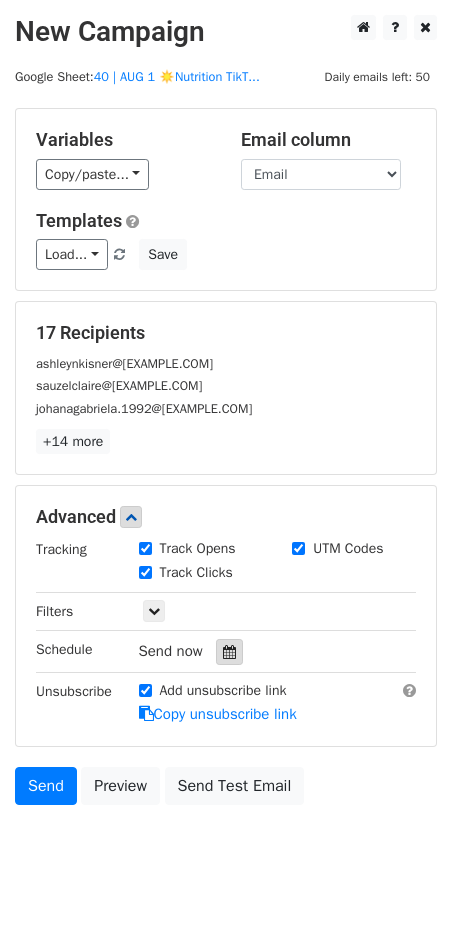 click at bounding box center [229, 652] 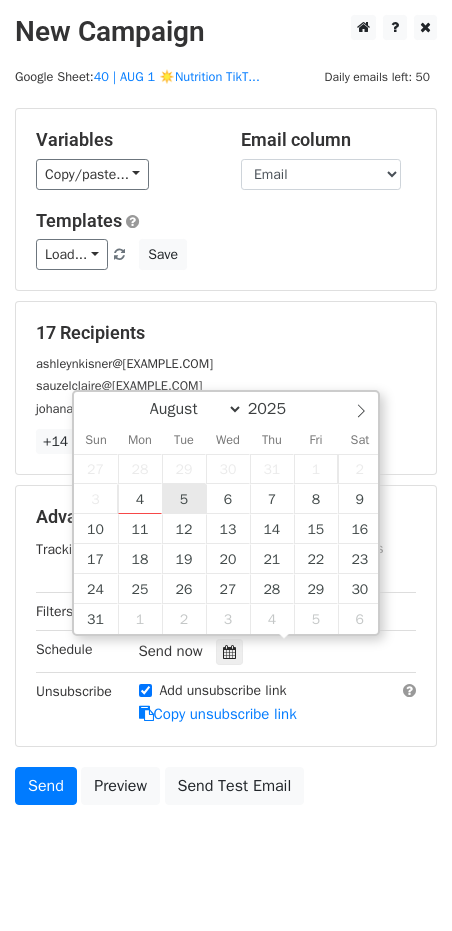 type on "2025-08-05 12:00" 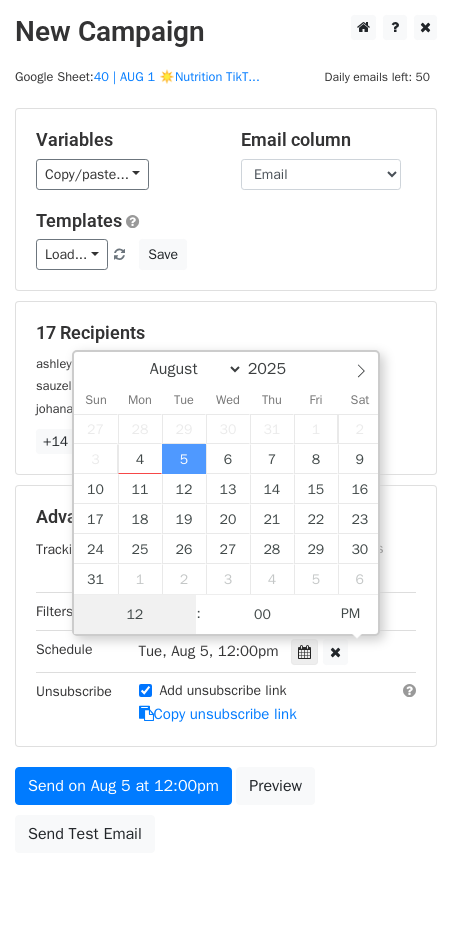 scroll, scrollTop: 0, scrollLeft: 0, axis: both 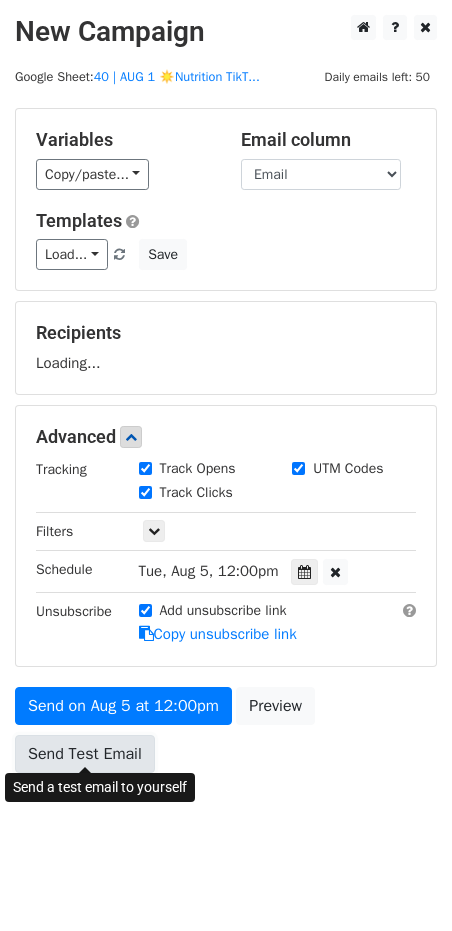 click on "Send Test Email" at bounding box center (85, 754) 